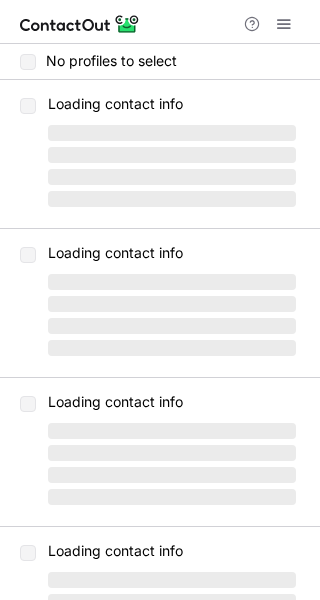 scroll, scrollTop: 0, scrollLeft: 0, axis: both 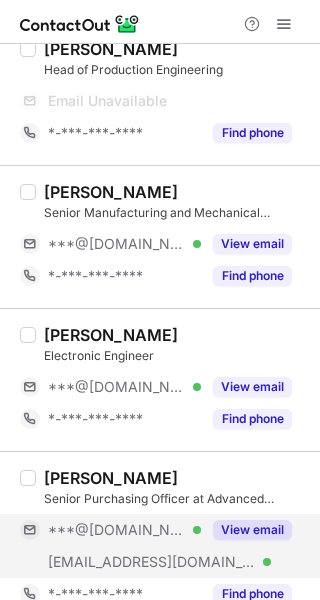 click on "View email" at bounding box center [252, 530] 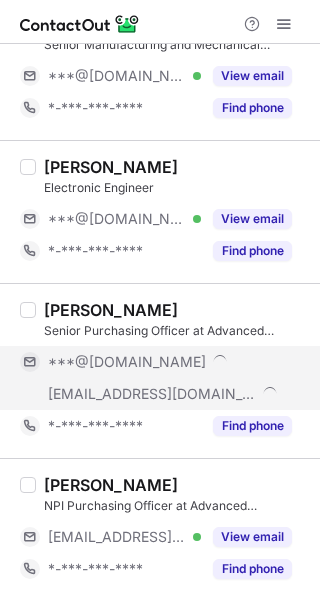 scroll, scrollTop: 304, scrollLeft: 0, axis: vertical 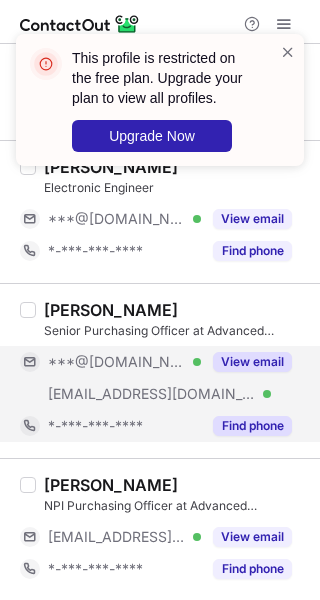 click on "Find phone" at bounding box center (246, 426) 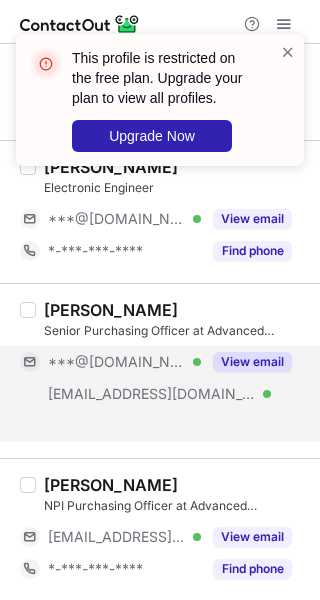 scroll, scrollTop: 272, scrollLeft: 0, axis: vertical 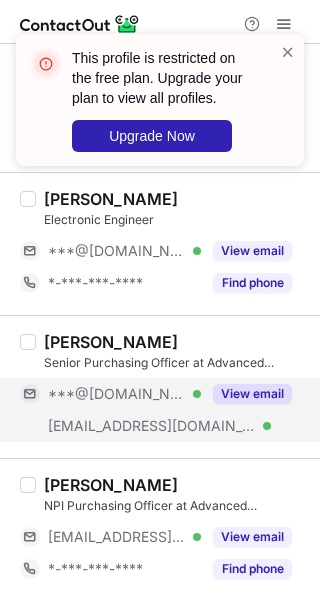 click on "View email" at bounding box center [252, 394] 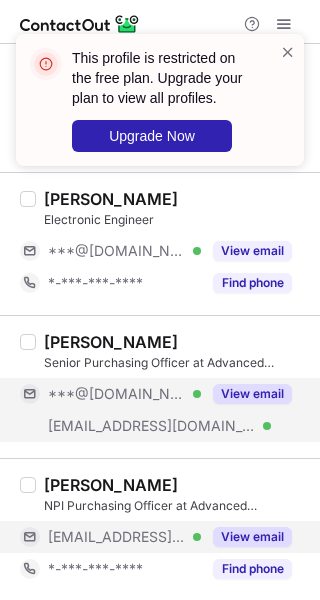 click on "View email" at bounding box center (252, 537) 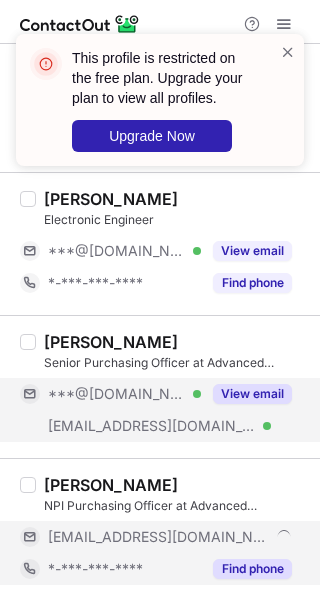 click on "Find phone" at bounding box center (252, 569) 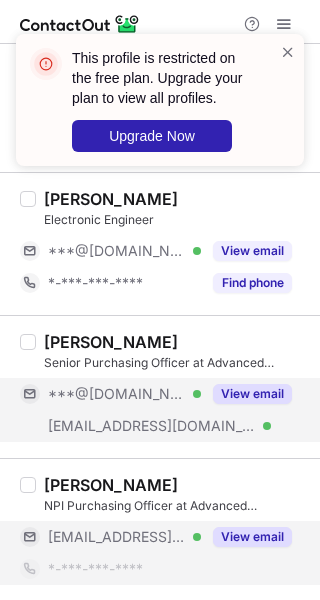 click on "View email" at bounding box center (252, 537) 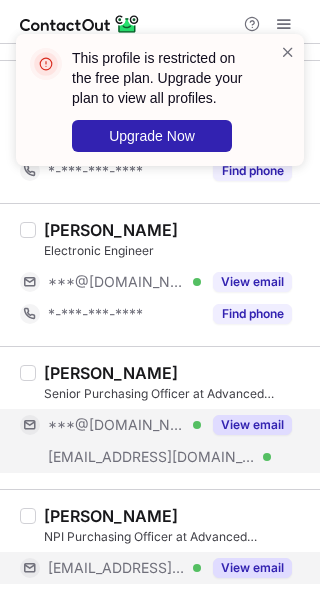 scroll, scrollTop: 240, scrollLeft: 0, axis: vertical 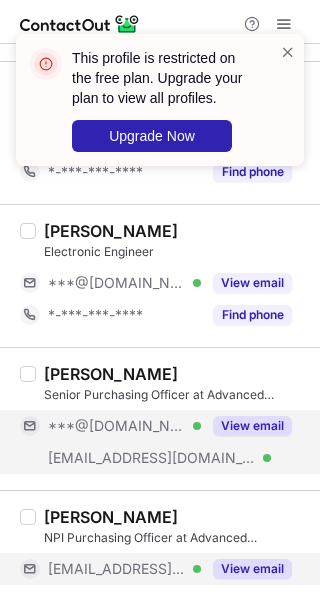 click on "View email" at bounding box center (252, 569) 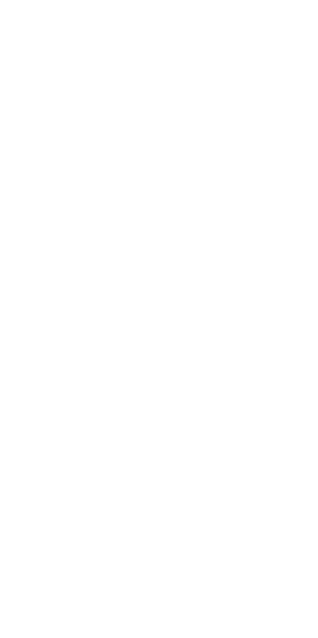 scroll, scrollTop: 0, scrollLeft: 0, axis: both 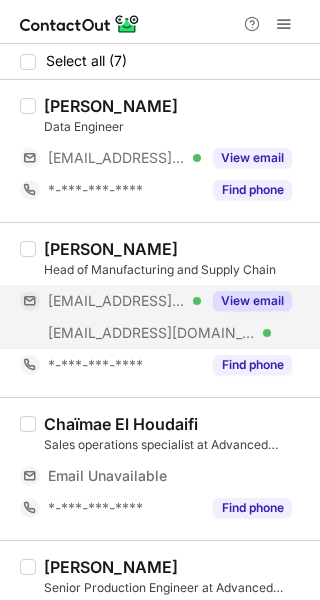 click on "View email" at bounding box center (252, 301) 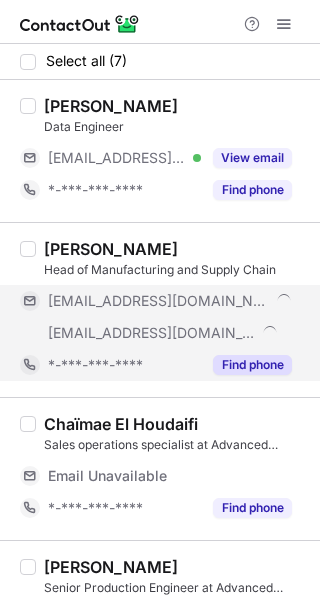 click on "Find phone" at bounding box center [252, 365] 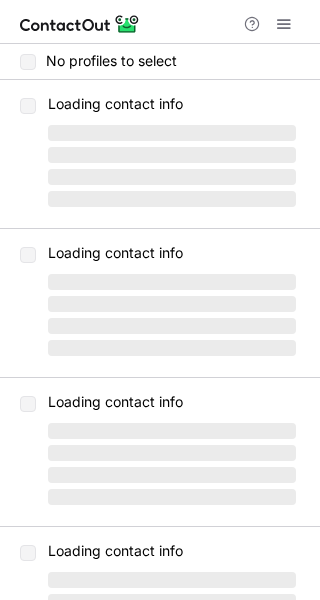 scroll, scrollTop: 0, scrollLeft: 0, axis: both 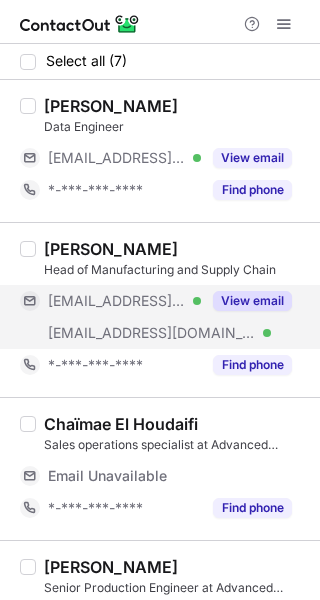 click on "View email" at bounding box center (252, 301) 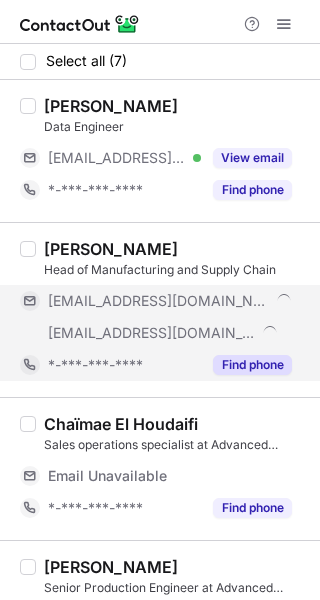 click on "Find phone" at bounding box center [252, 365] 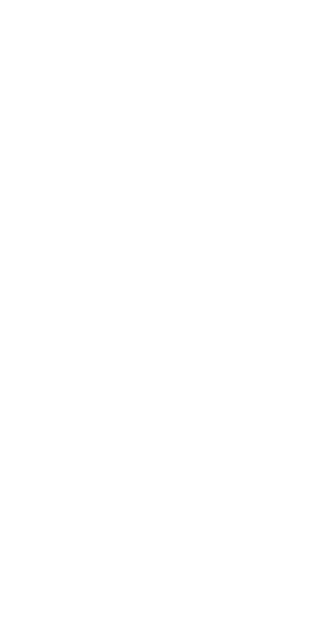 scroll, scrollTop: 0, scrollLeft: 0, axis: both 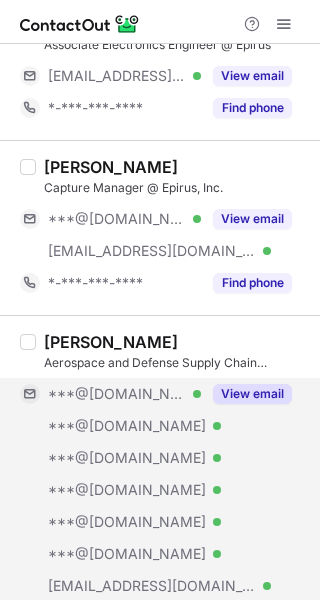click on "View email" at bounding box center (252, 394) 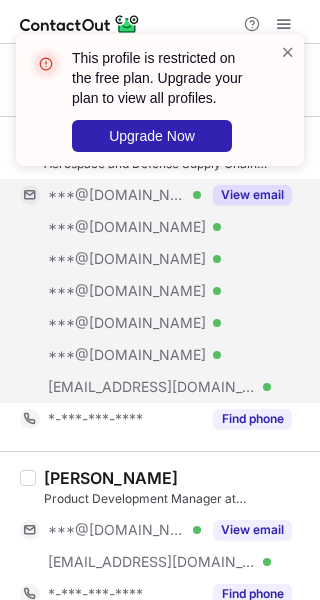 scroll, scrollTop: 600, scrollLeft: 0, axis: vertical 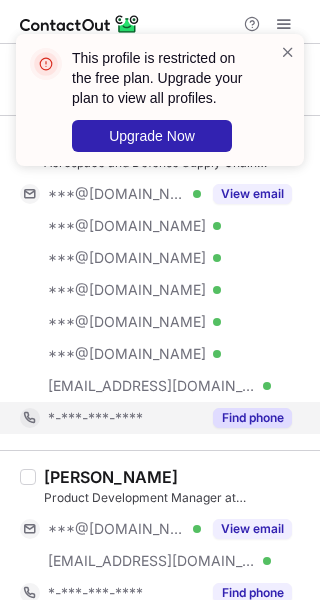 click on "Find phone" at bounding box center (252, 418) 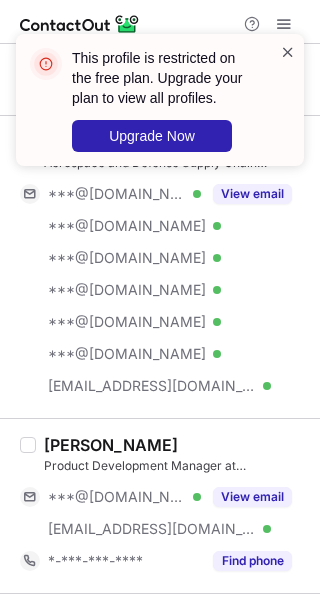 click at bounding box center [288, 52] 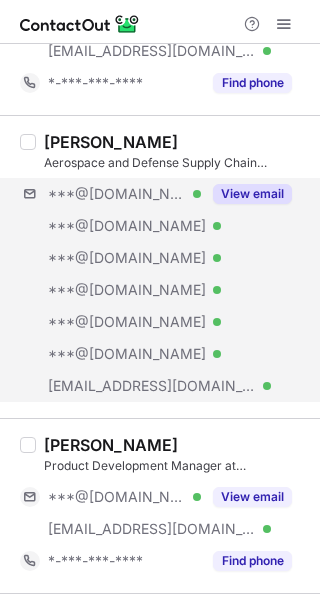scroll, scrollTop: 500, scrollLeft: 0, axis: vertical 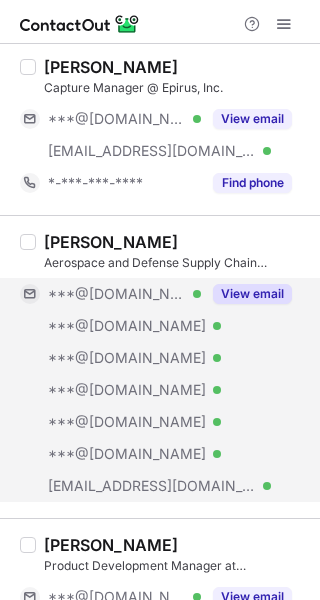 click on "View email" at bounding box center (252, 294) 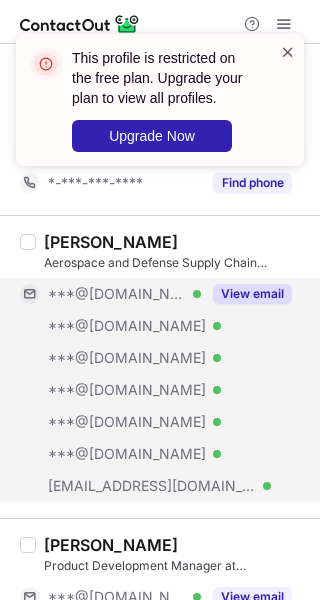click at bounding box center [288, 52] 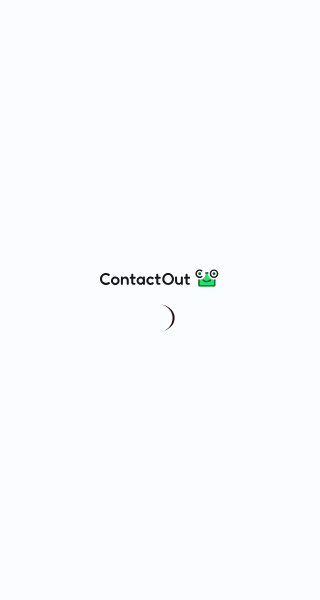 scroll, scrollTop: 0, scrollLeft: 0, axis: both 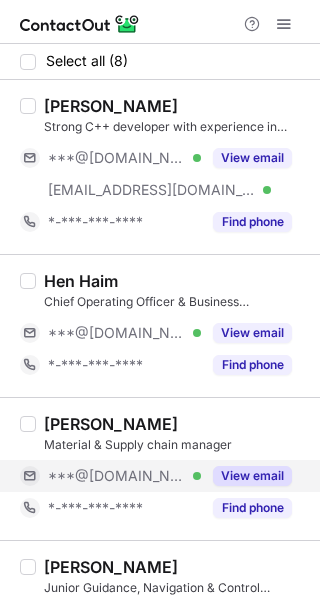 click on "View email" at bounding box center (252, 476) 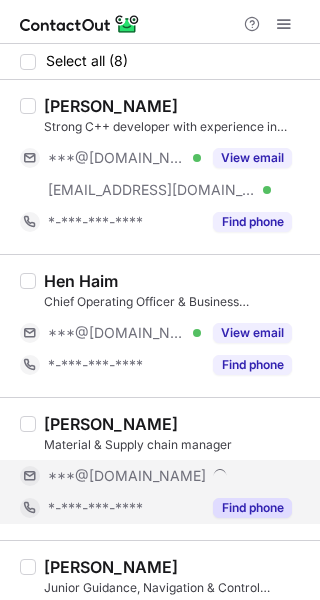 click on "Find phone" at bounding box center [252, 508] 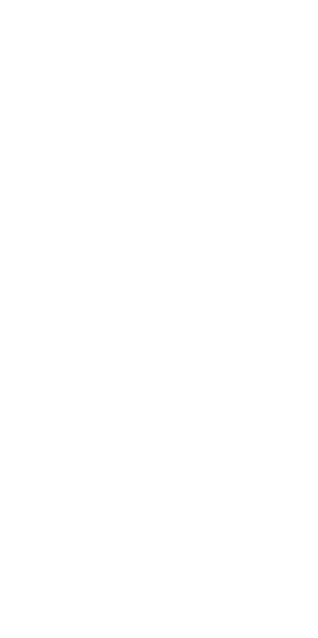 scroll, scrollTop: 0, scrollLeft: 0, axis: both 